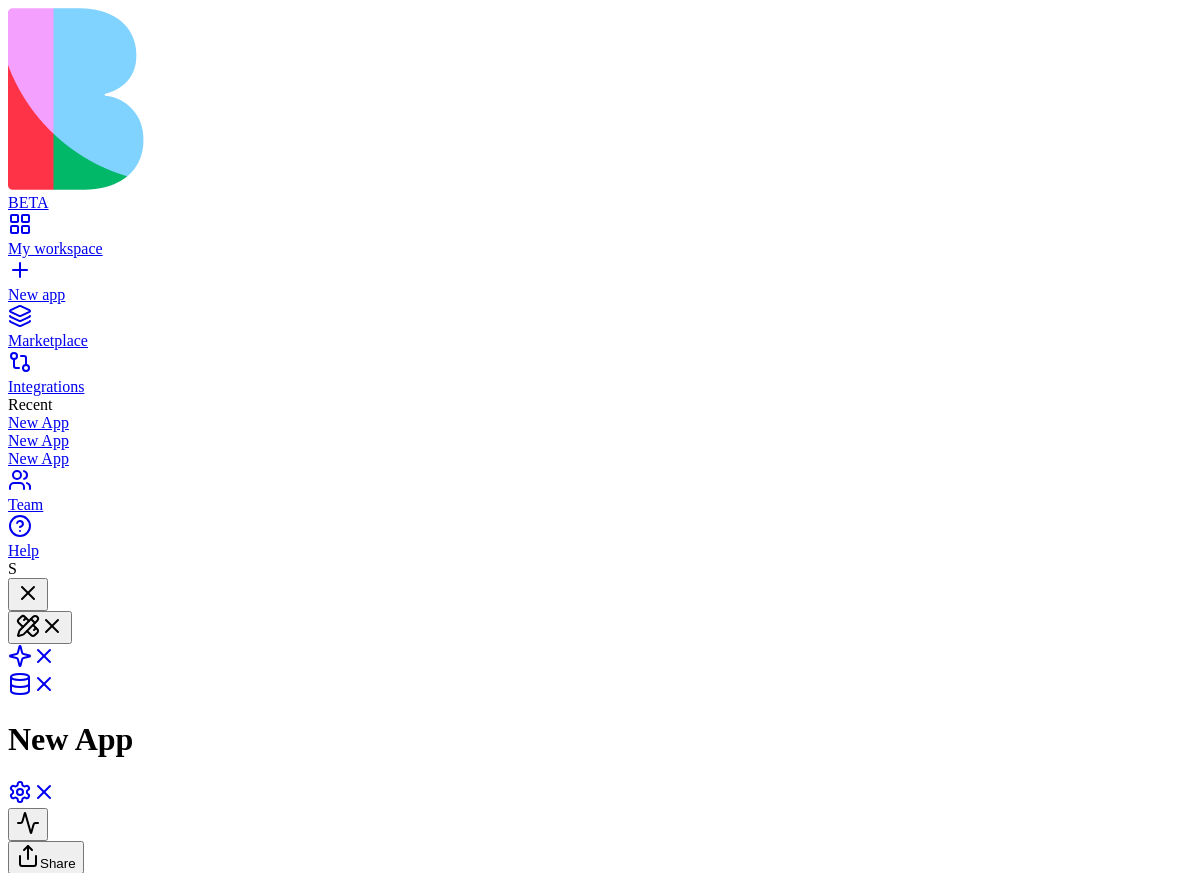 scroll, scrollTop: 0, scrollLeft: 0, axis: both 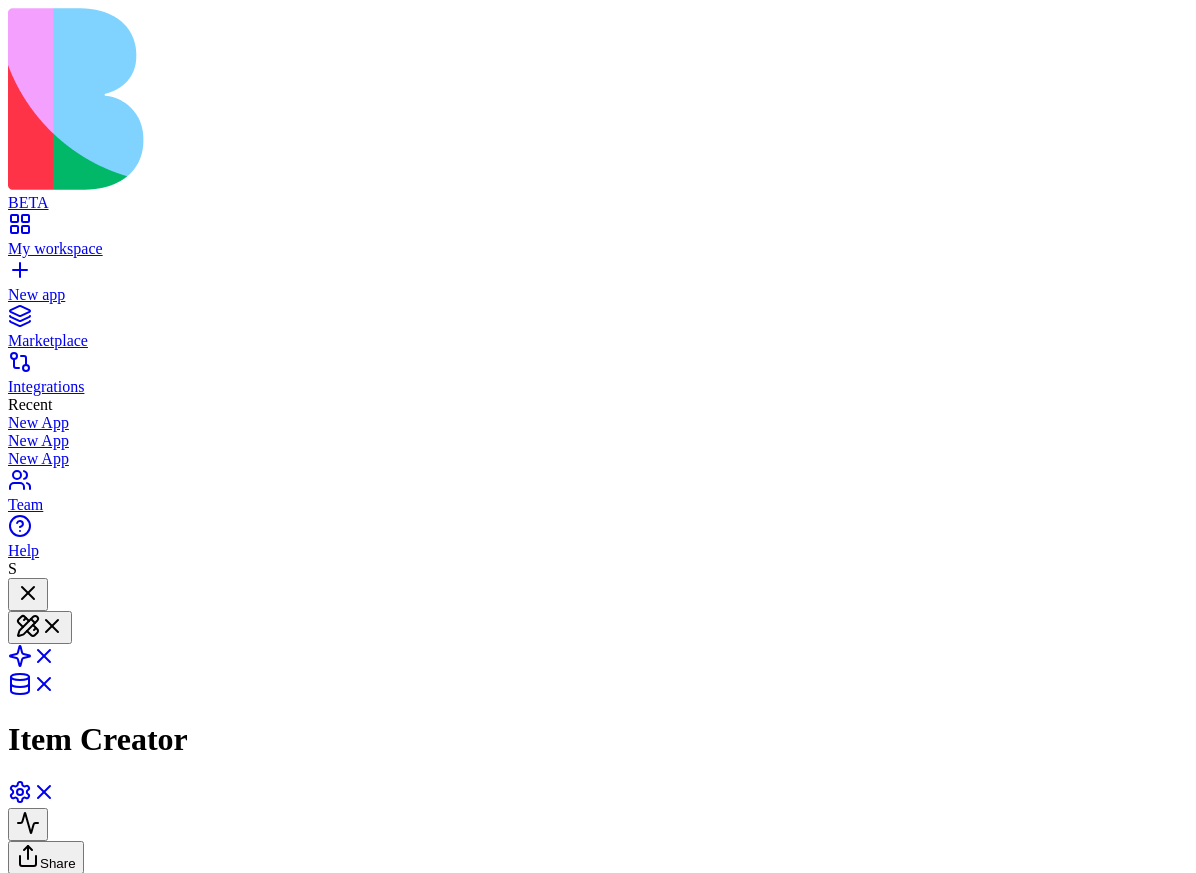 click on "View in Settings" at bounding box center (143, 2014) 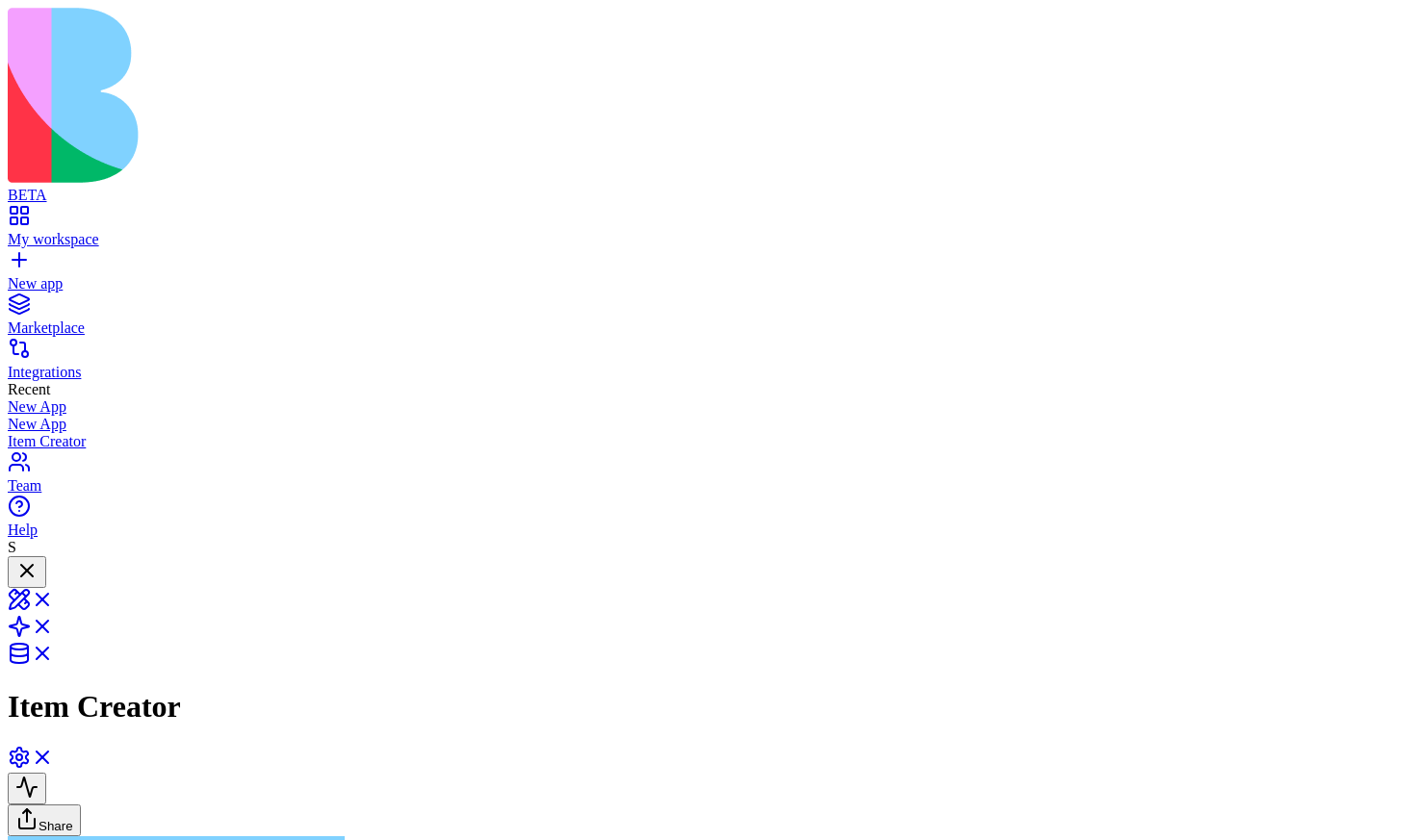 scroll, scrollTop: 0, scrollLeft: 0, axis: both 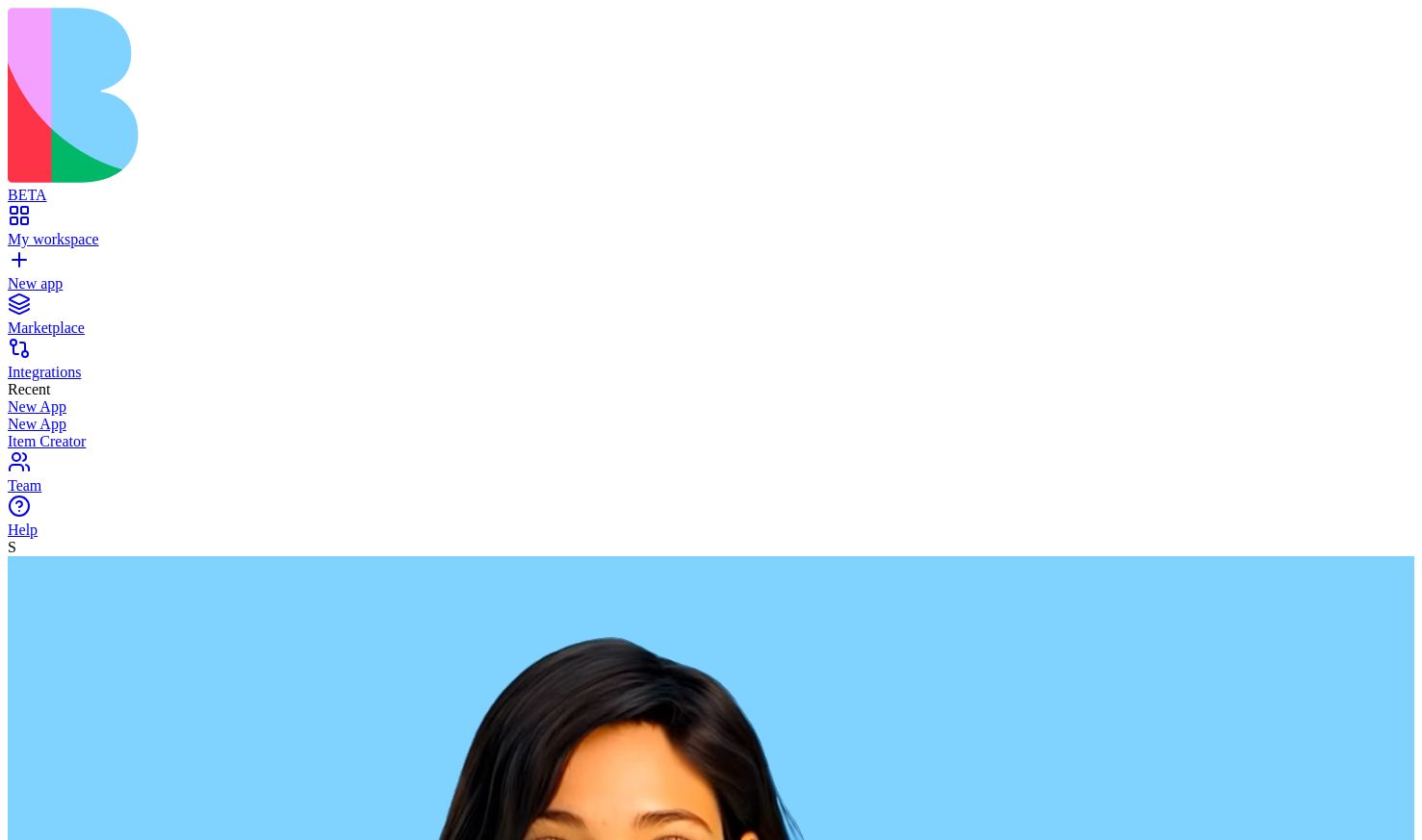 click at bounding box center [82, 2729] 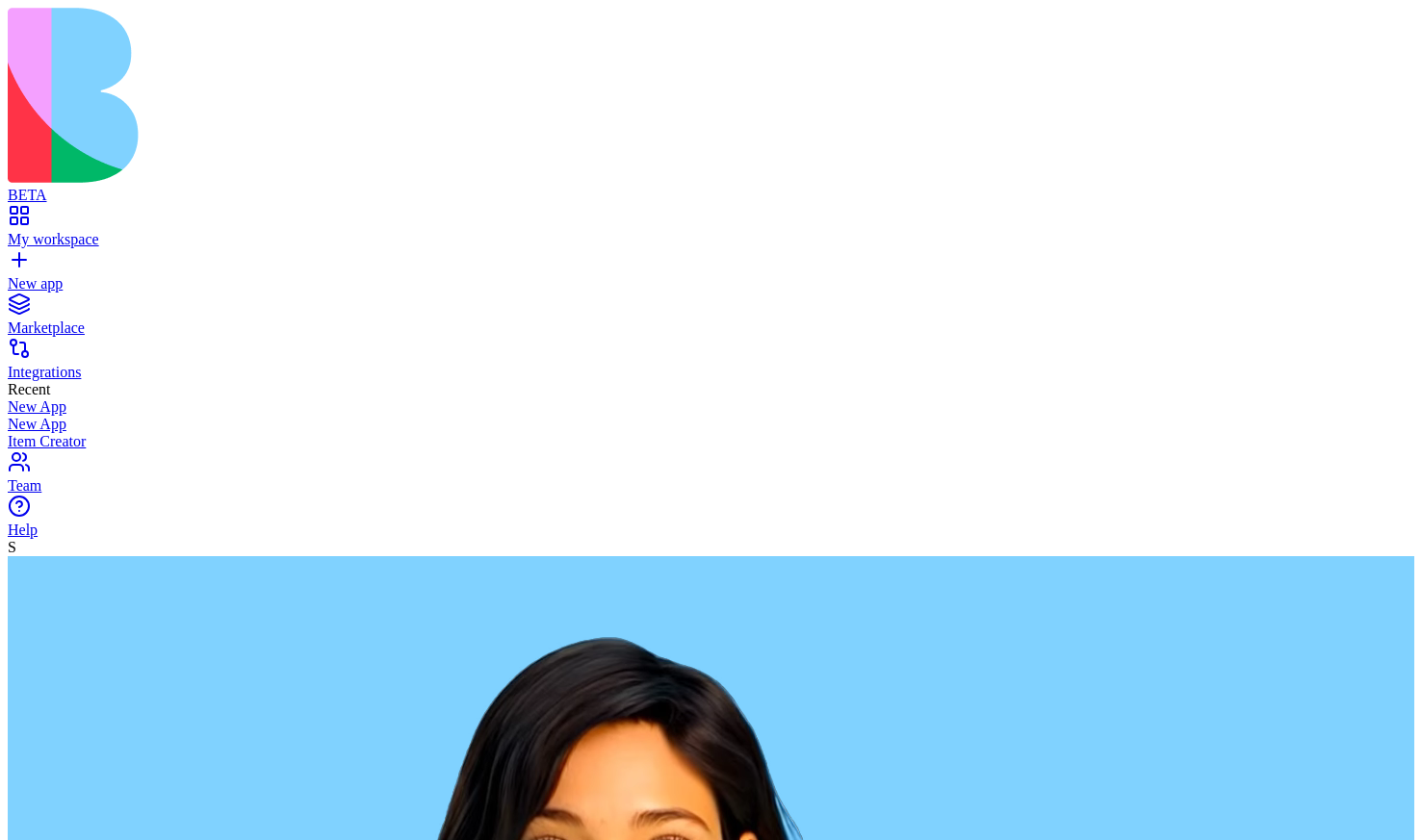 type on "**********" 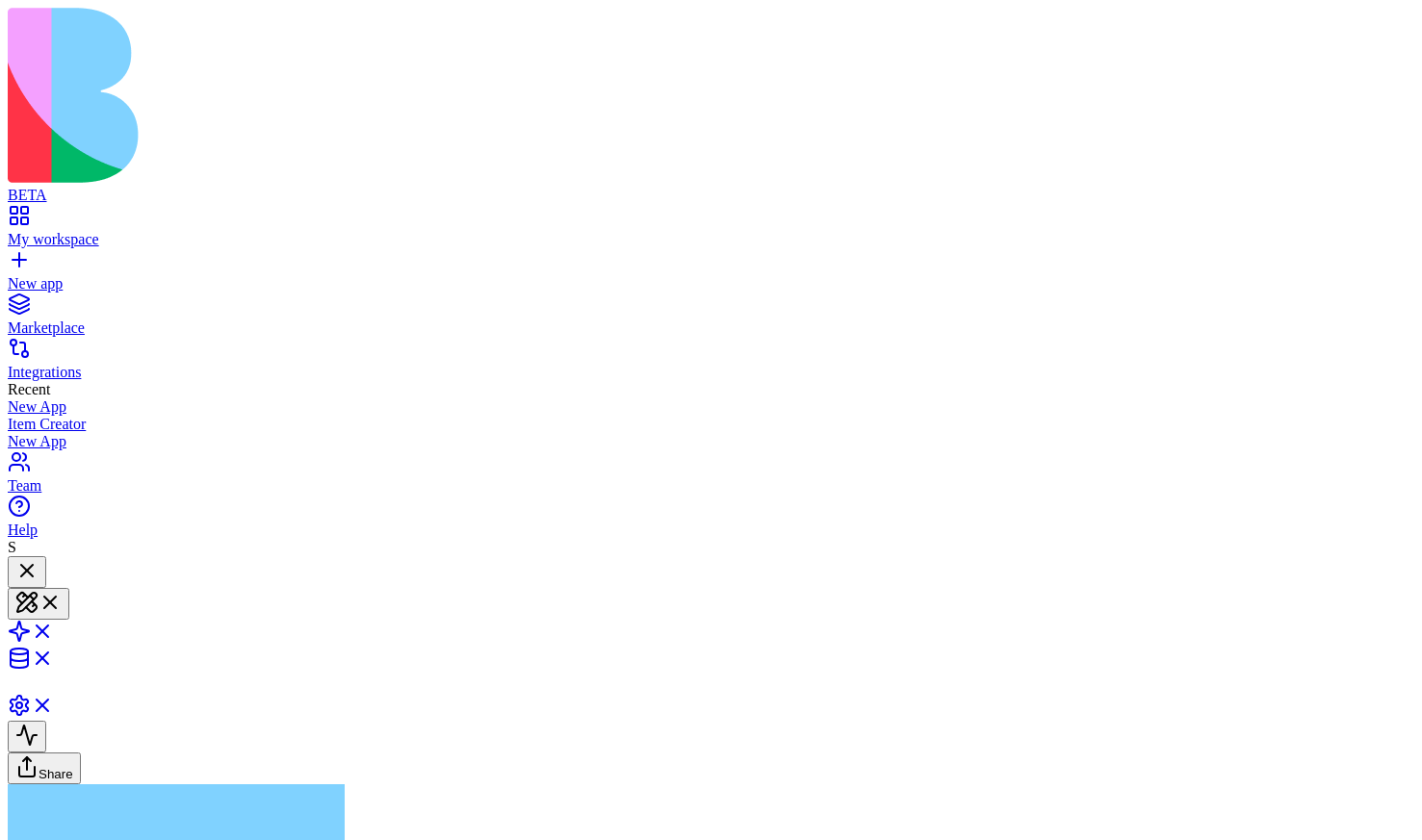 type 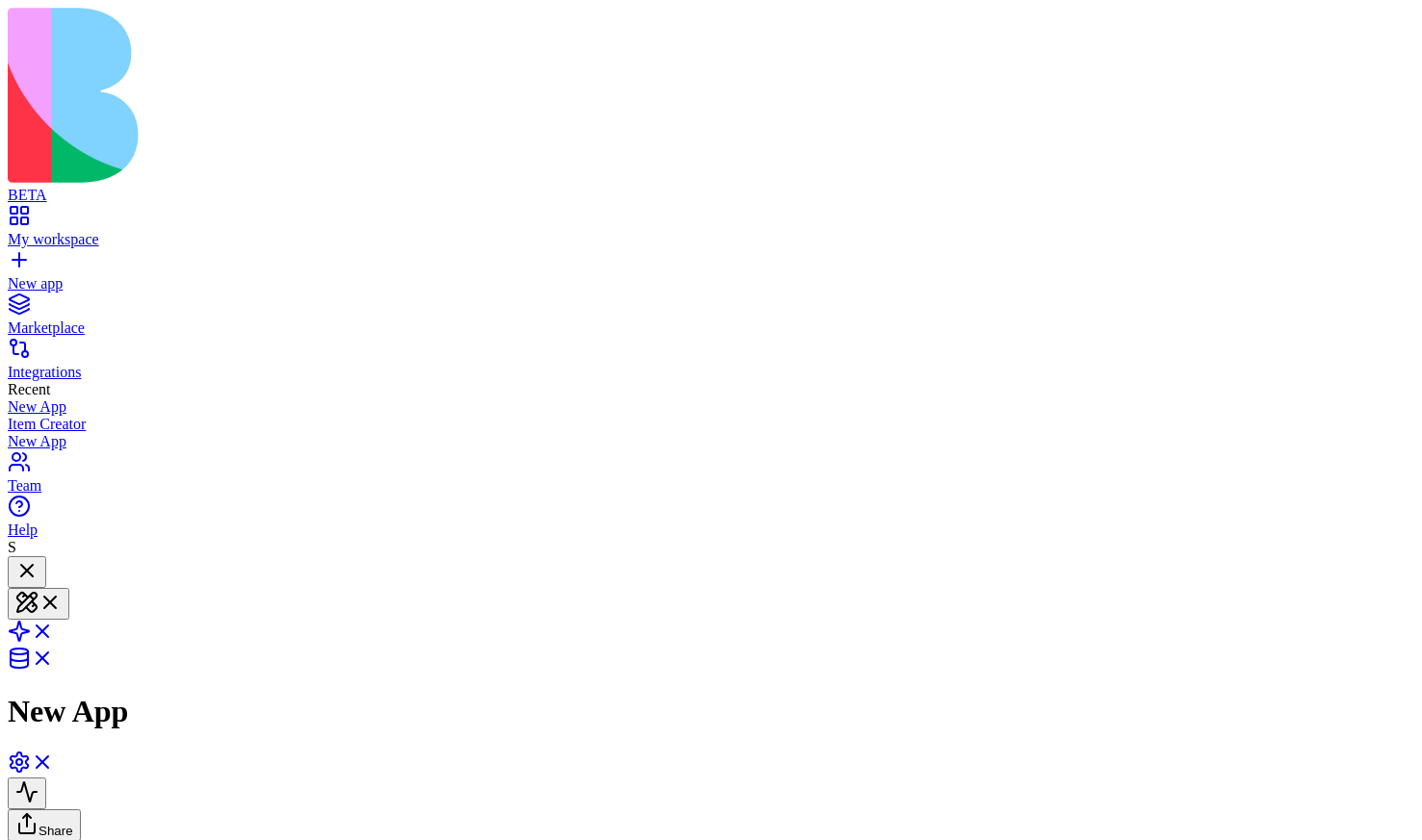 scroll, scrollTop: 21, scrollLeft: 0, axis: vertical 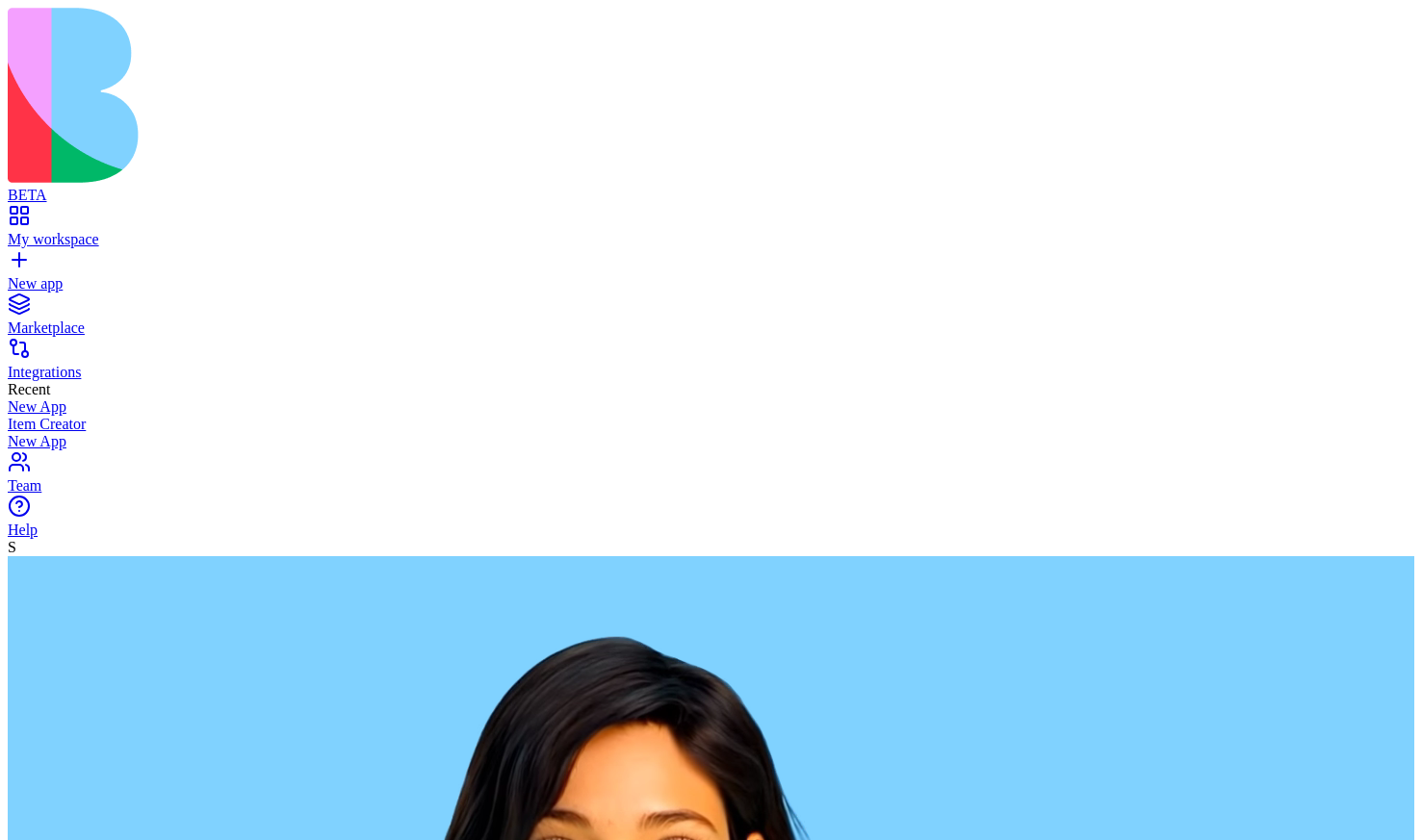 click at bounding box center [82, 2729] 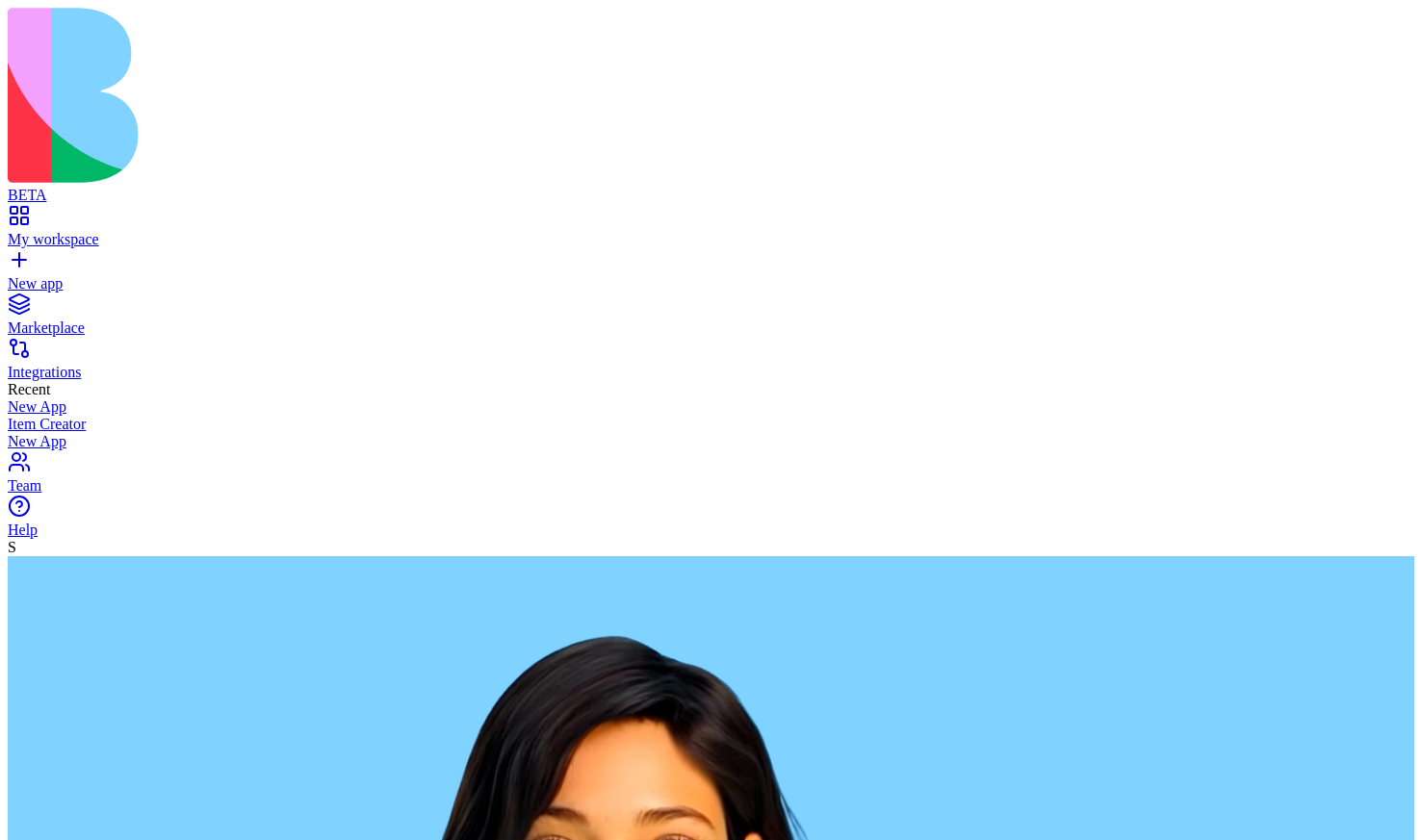 type on "**********" 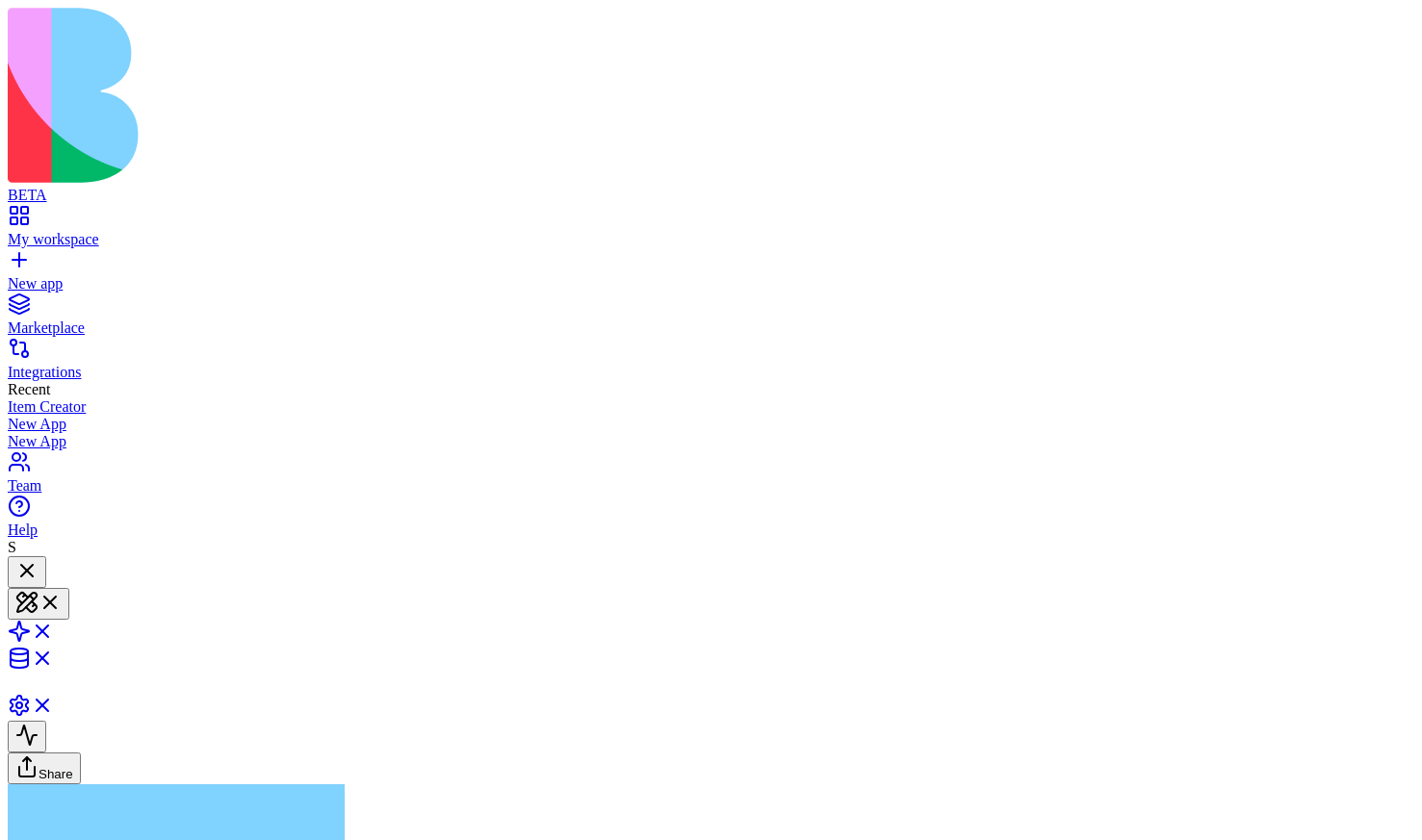 type 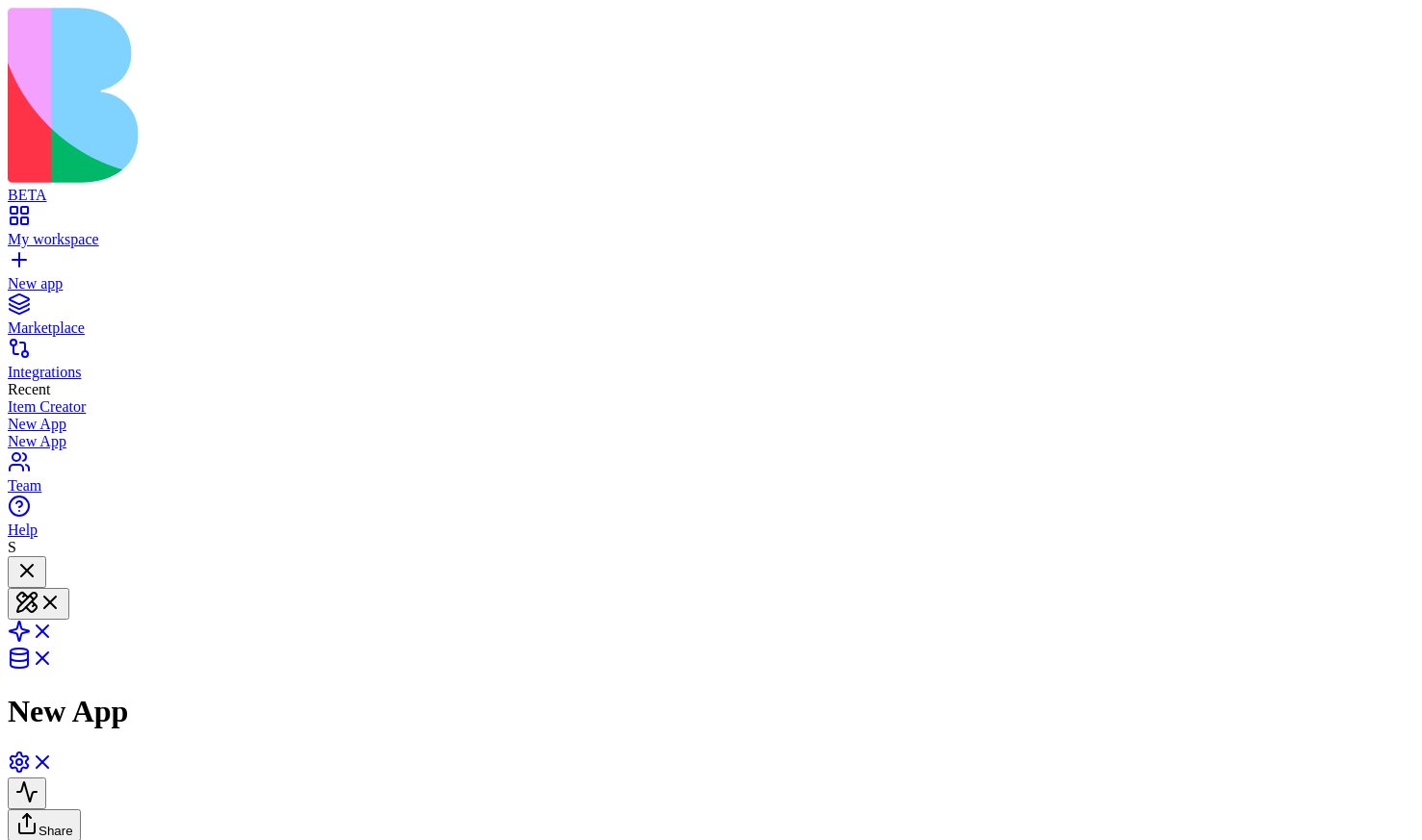 scroll, scrollTop: 2, scrollLeft: 0, axis: vertical 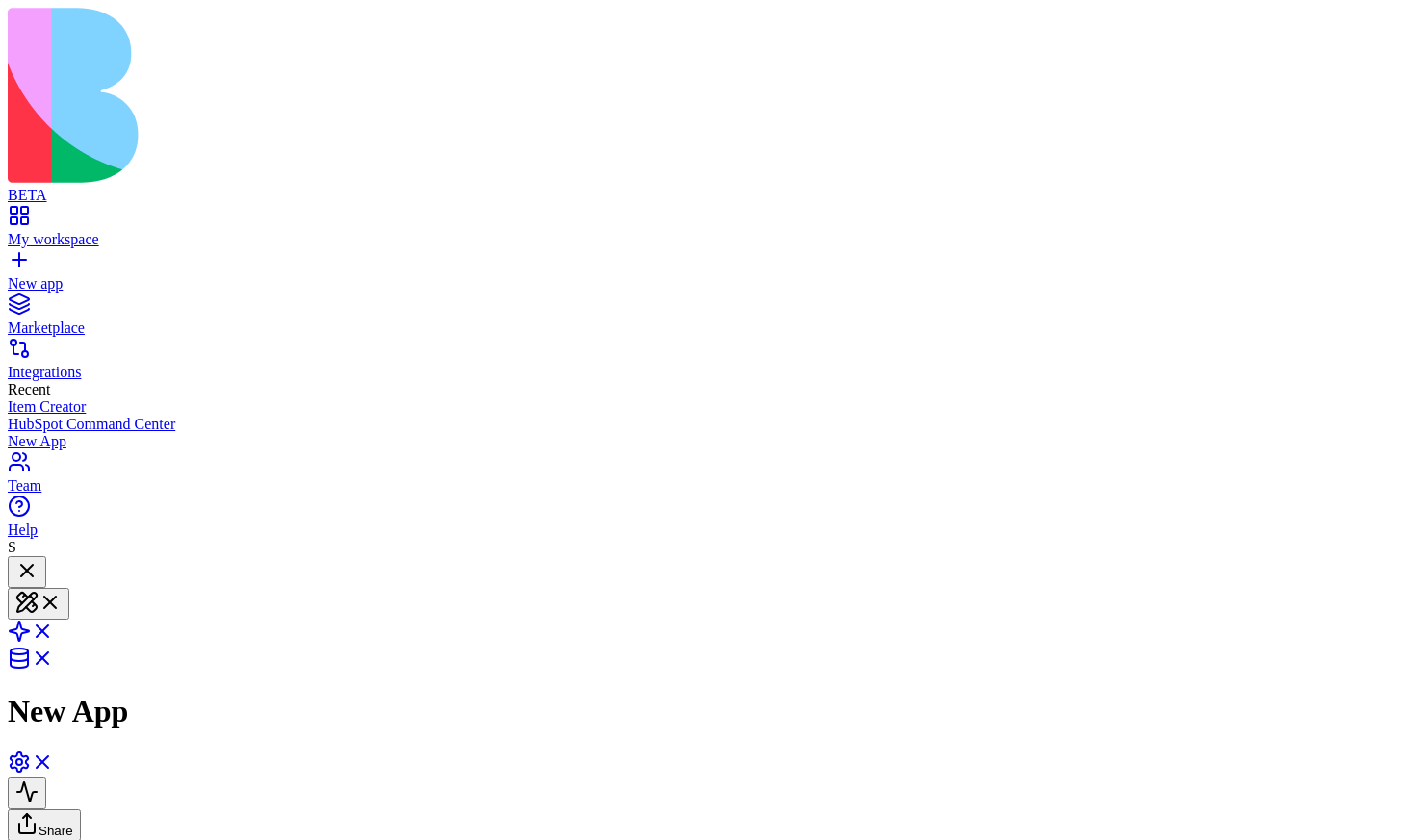 click on "New app" at bounding box center (711, 275) 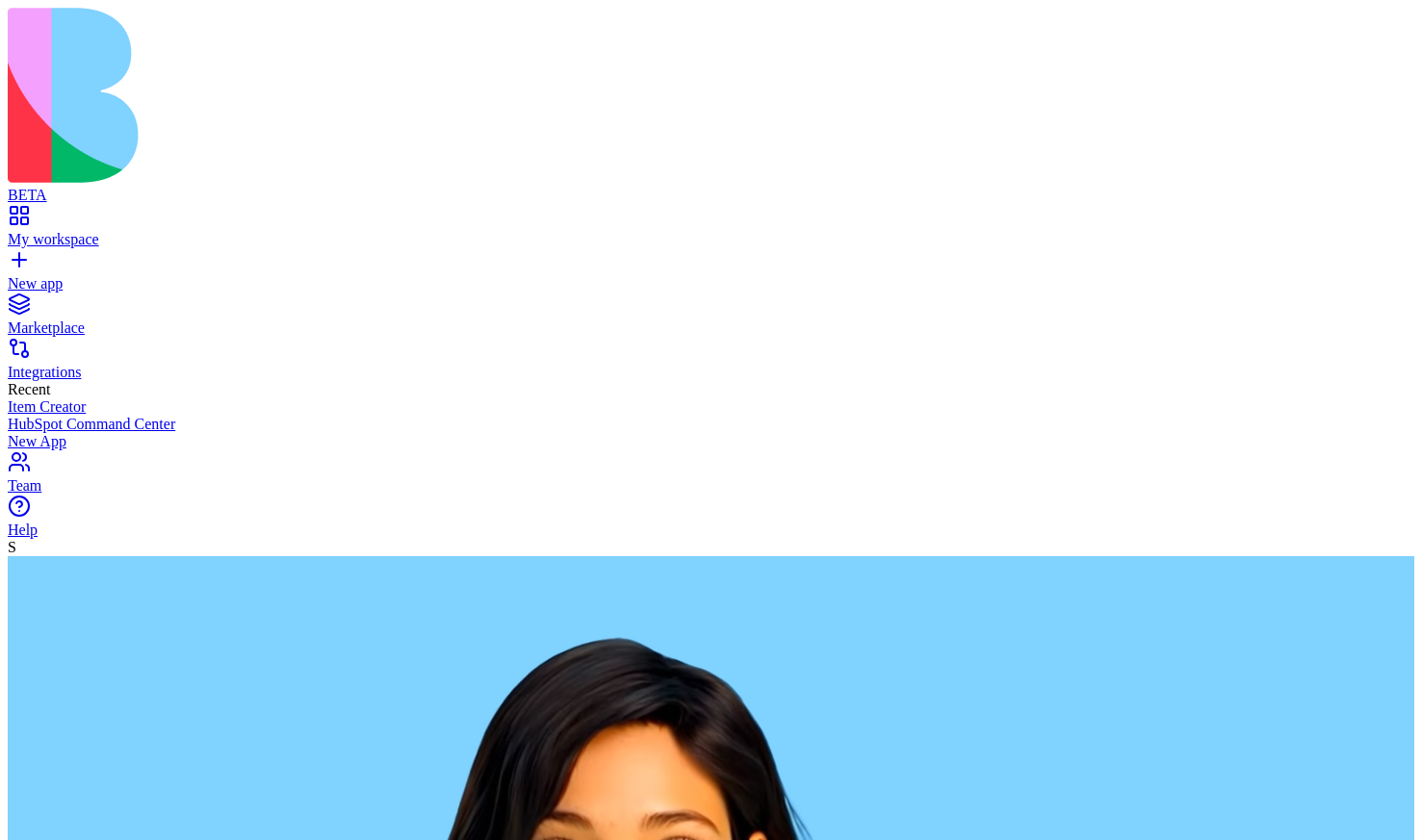 click at bounding box center [82, 2729] 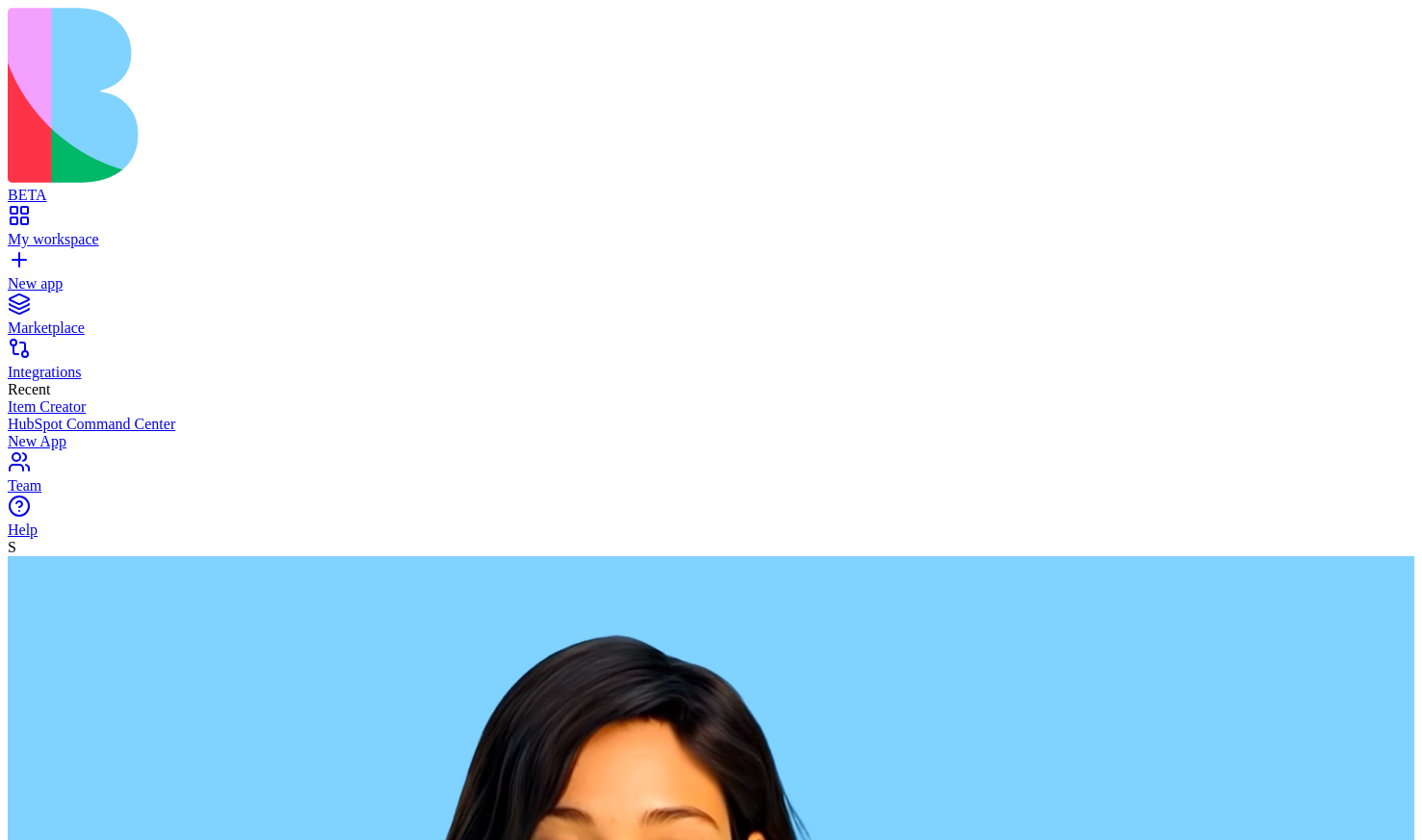 type on "**********" 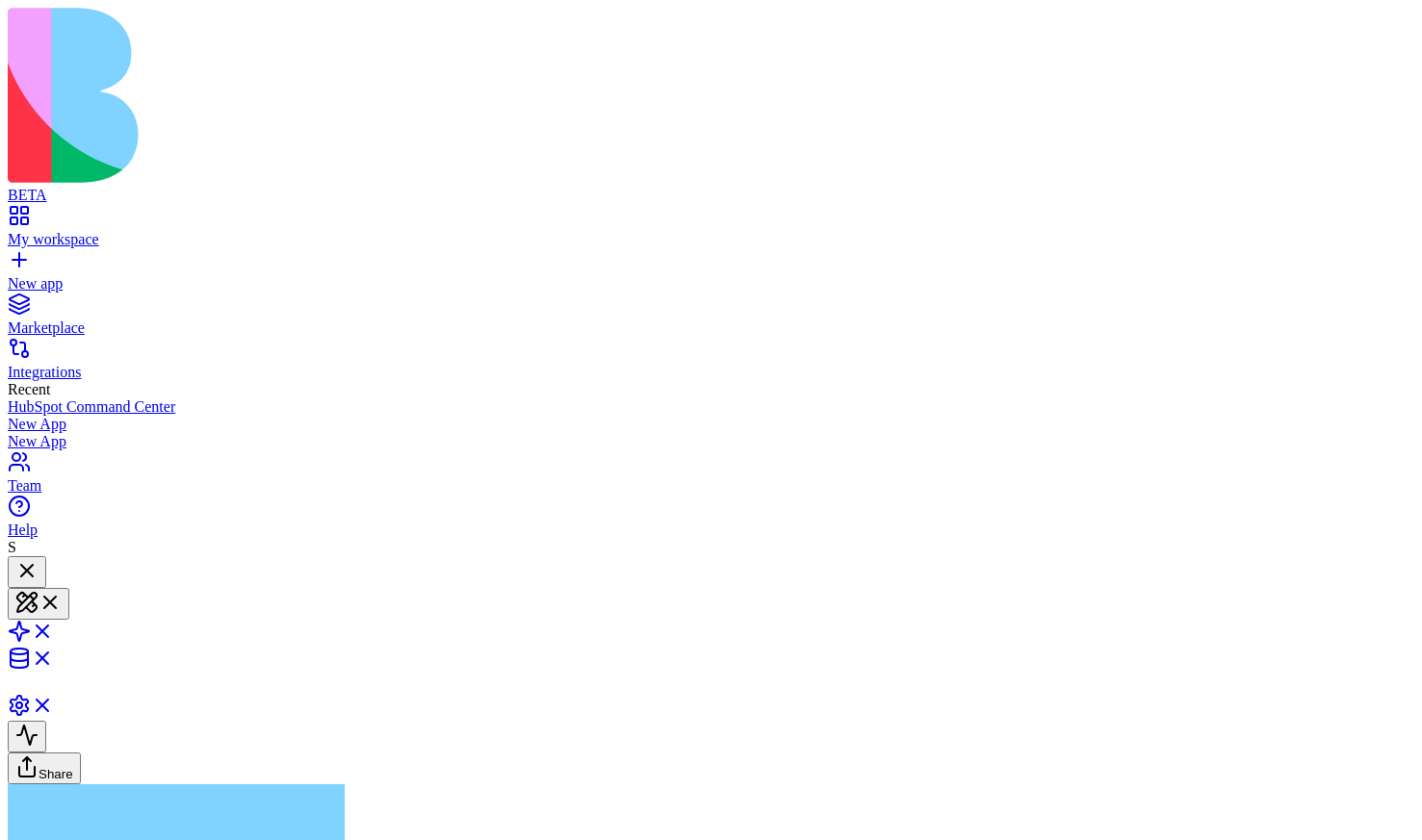 type 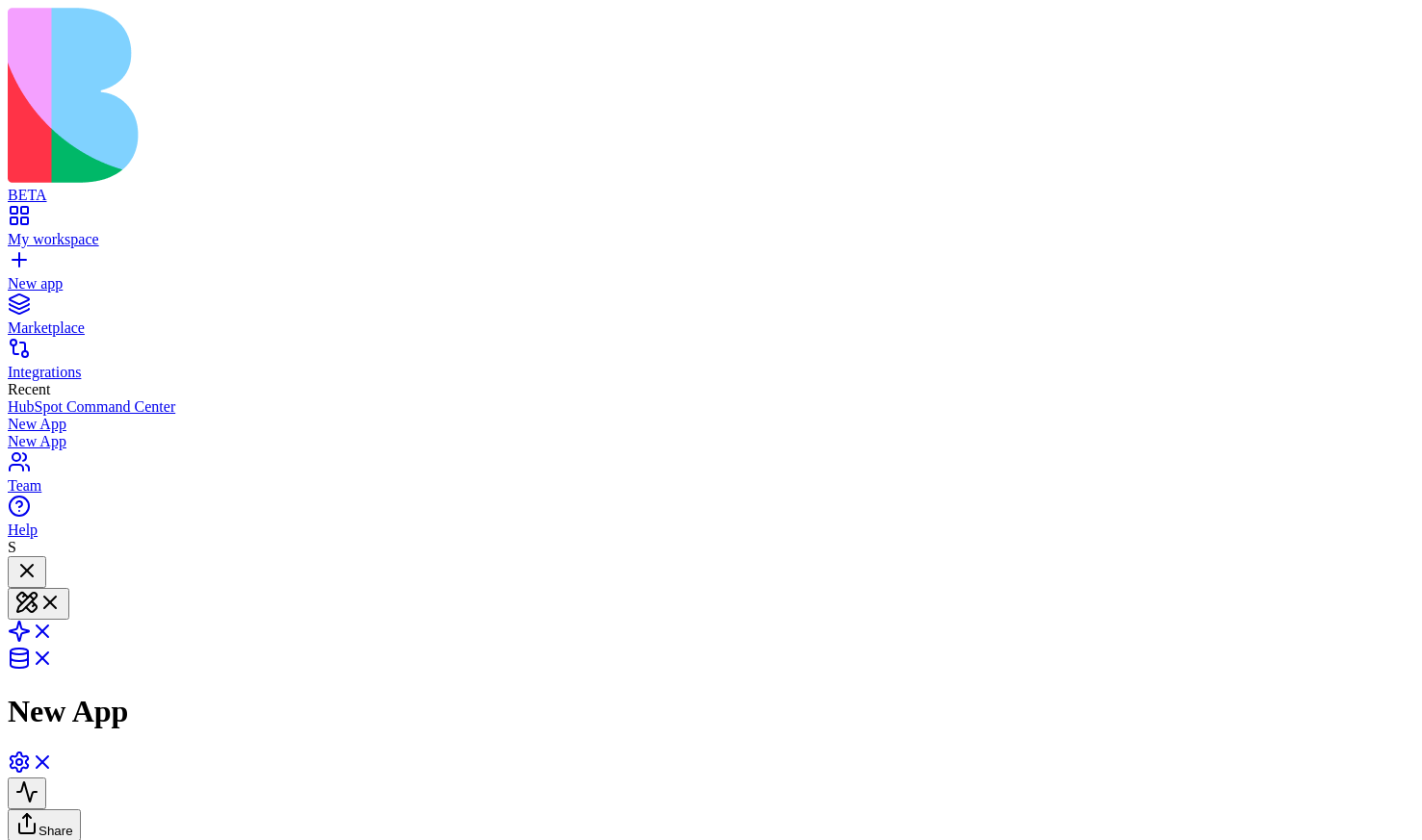 scroll, scrollTop: 314, scrollLeft: 0, axis: vertical 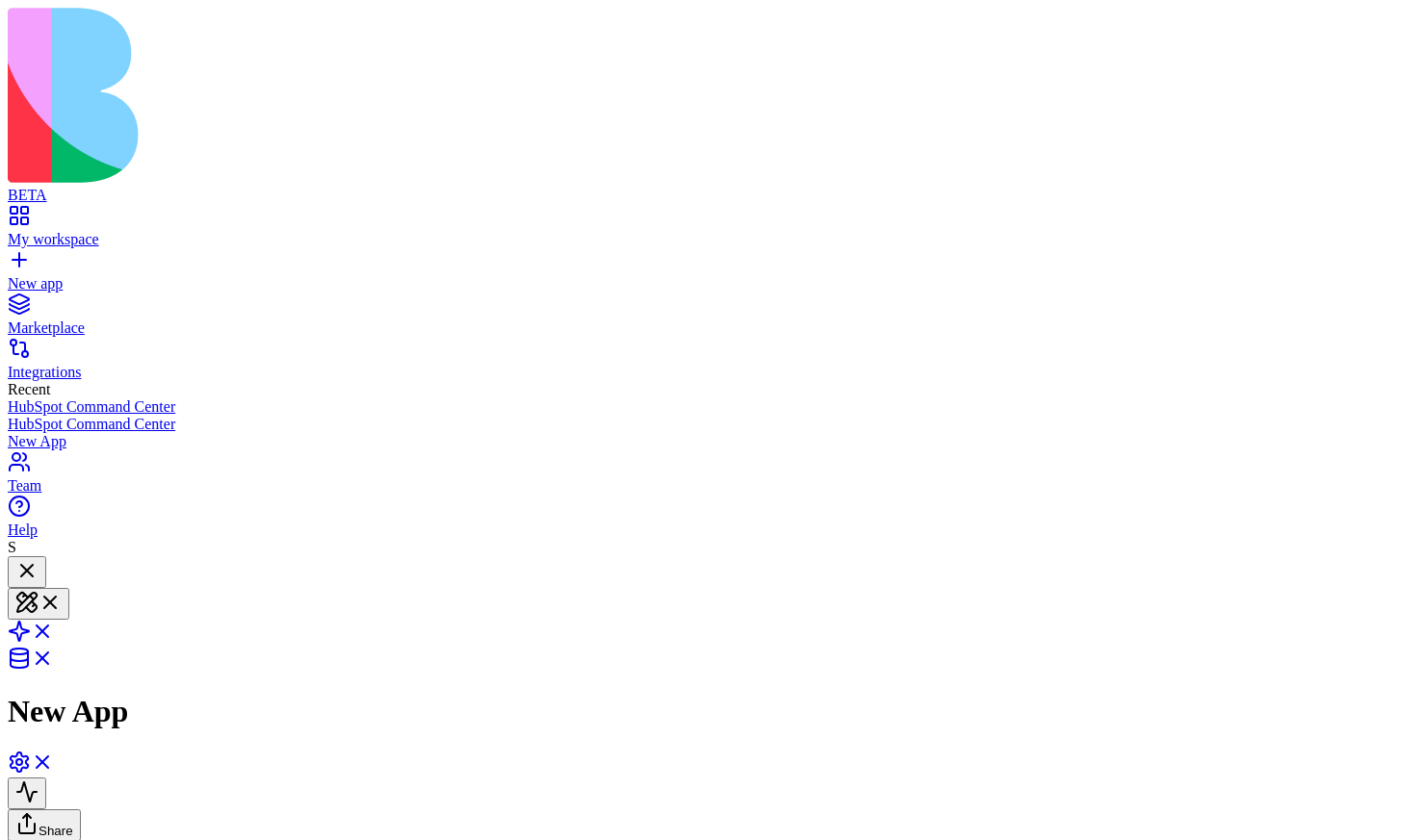 click on "Connect" at bounding box center [39, 2286] 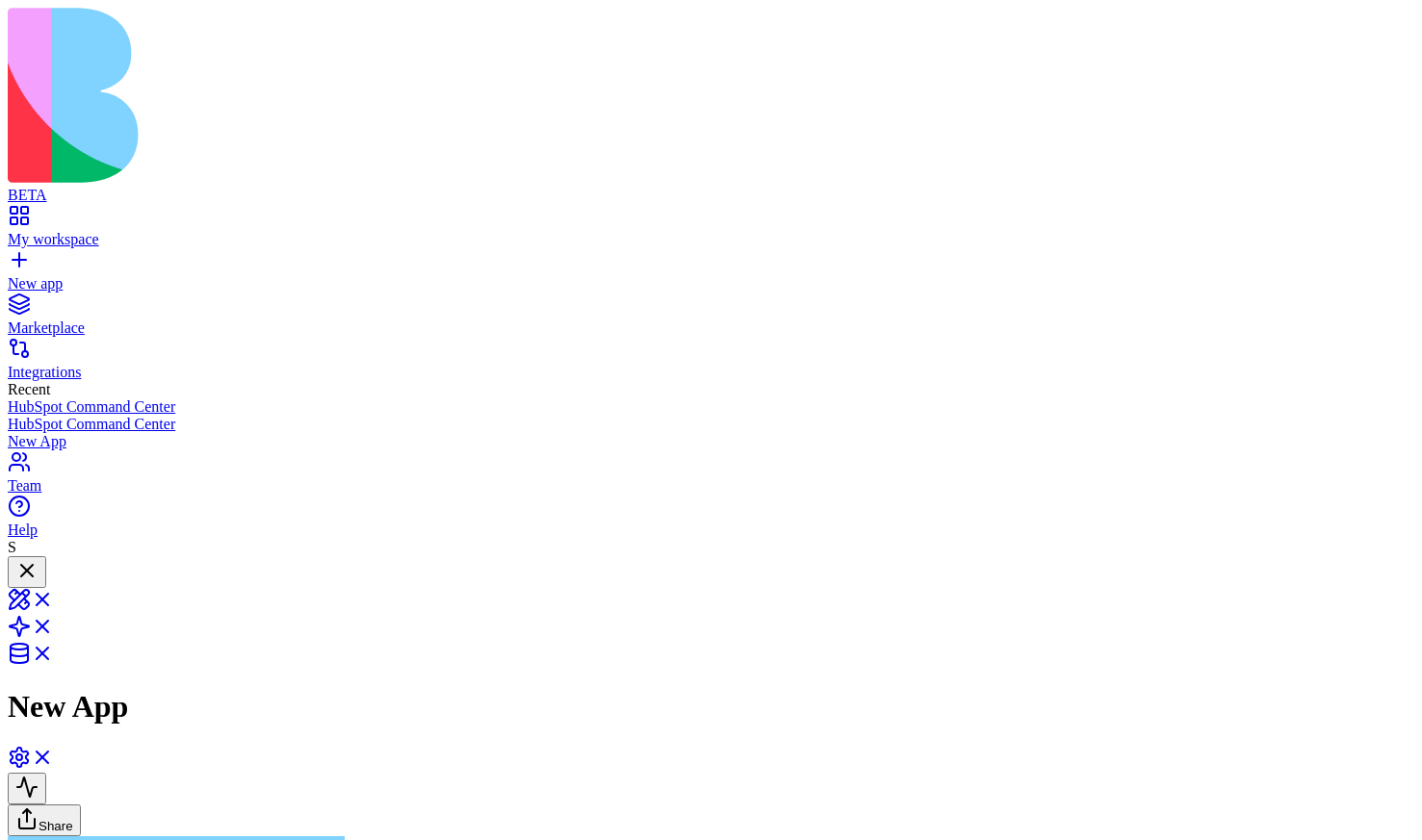 scroll, scrollTop: 67, scrollLeft: 0, axis: vertical 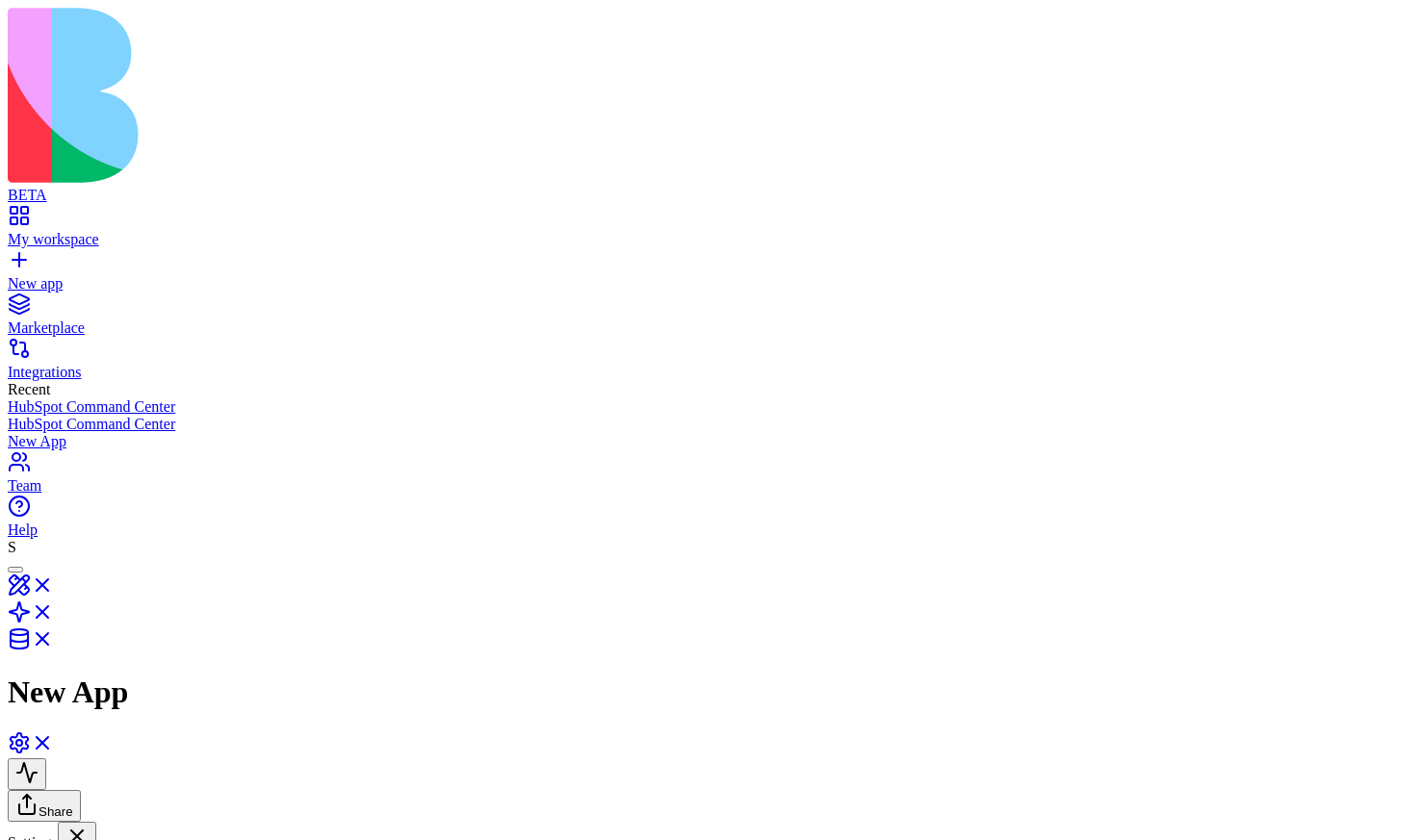 click on "Publish" at bounding box center (115, 871) 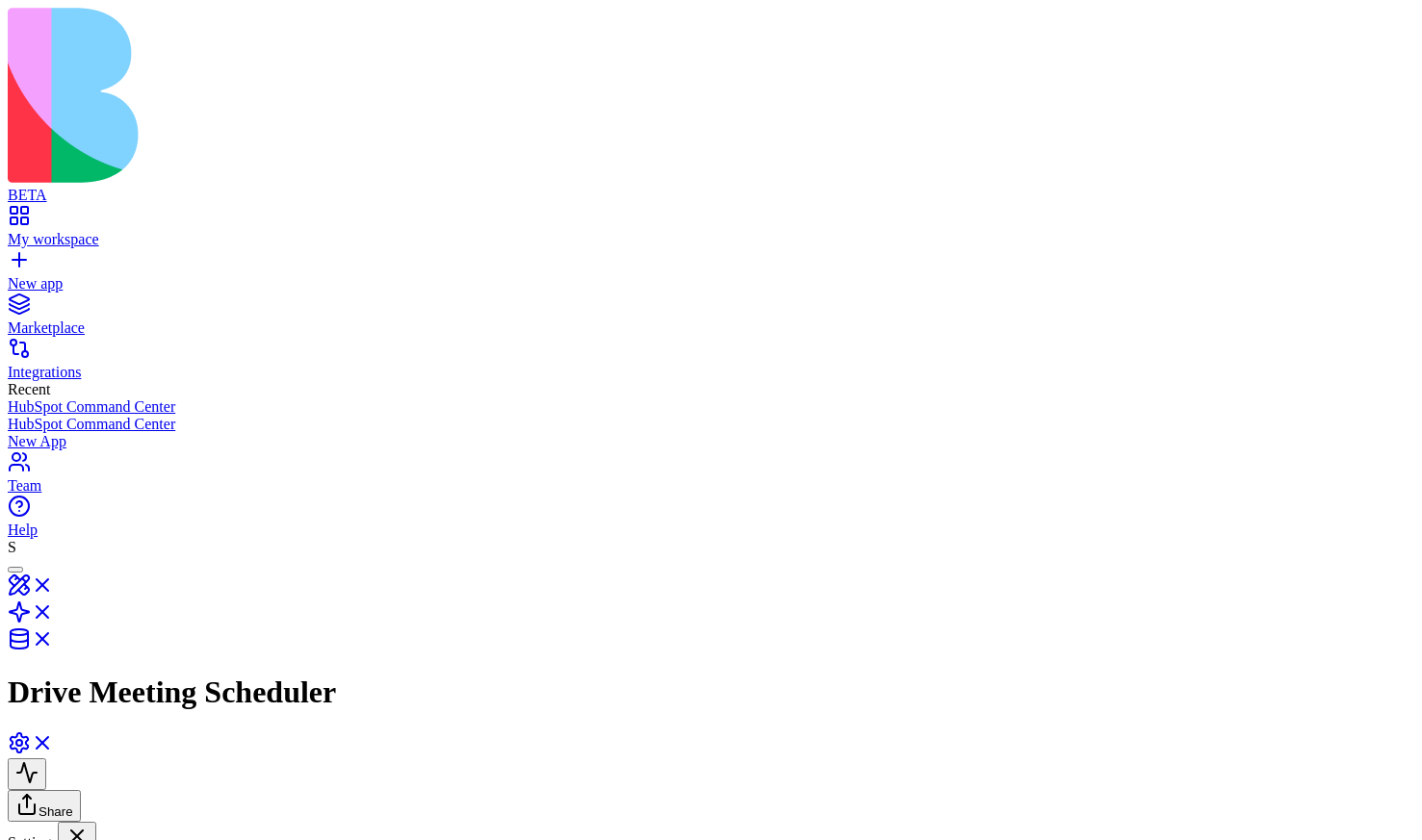 scroll, scrollTop: 38, scrollLeft: 0, axis: vertical 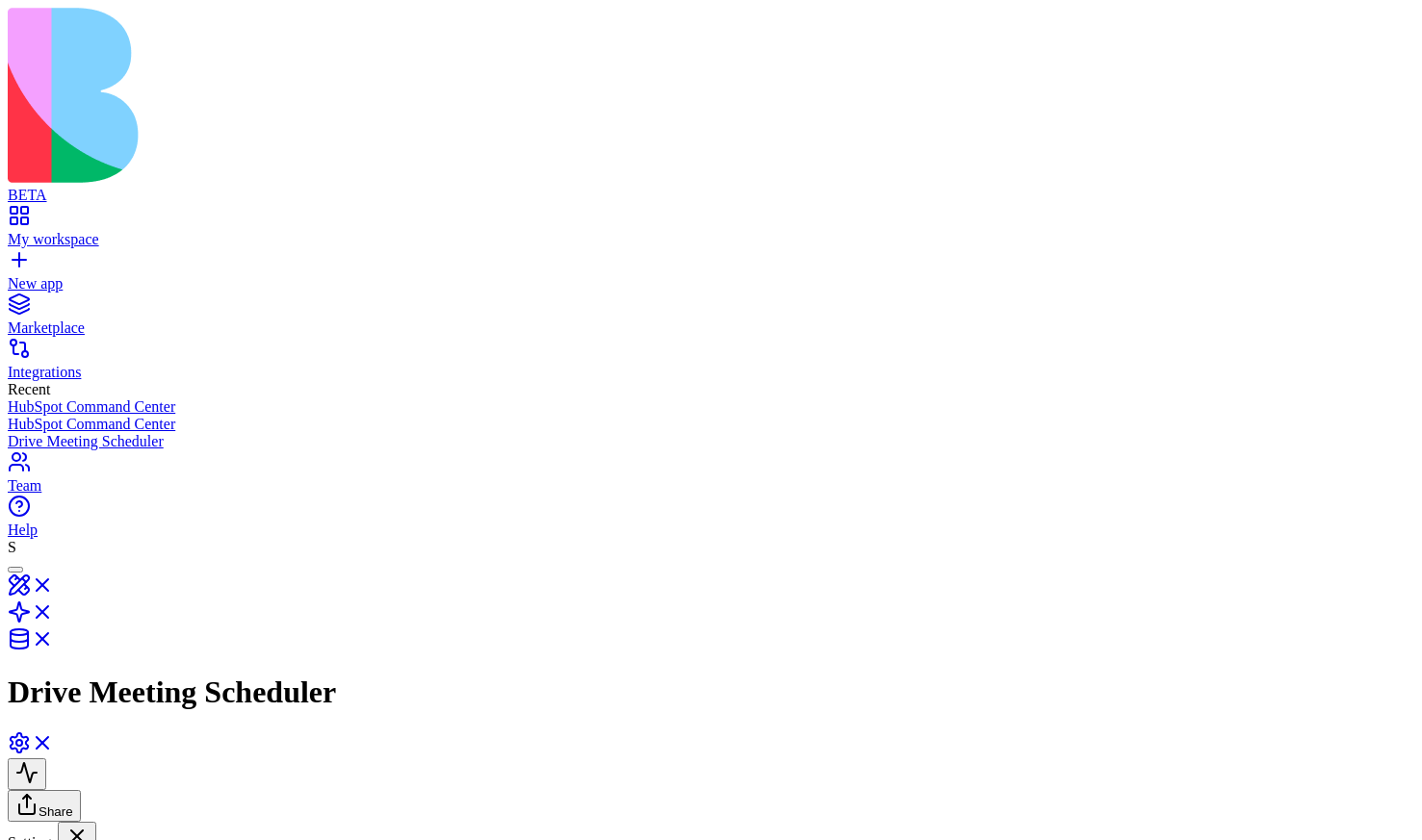 click on "Custom Domain" at bounding box center [142, 898] 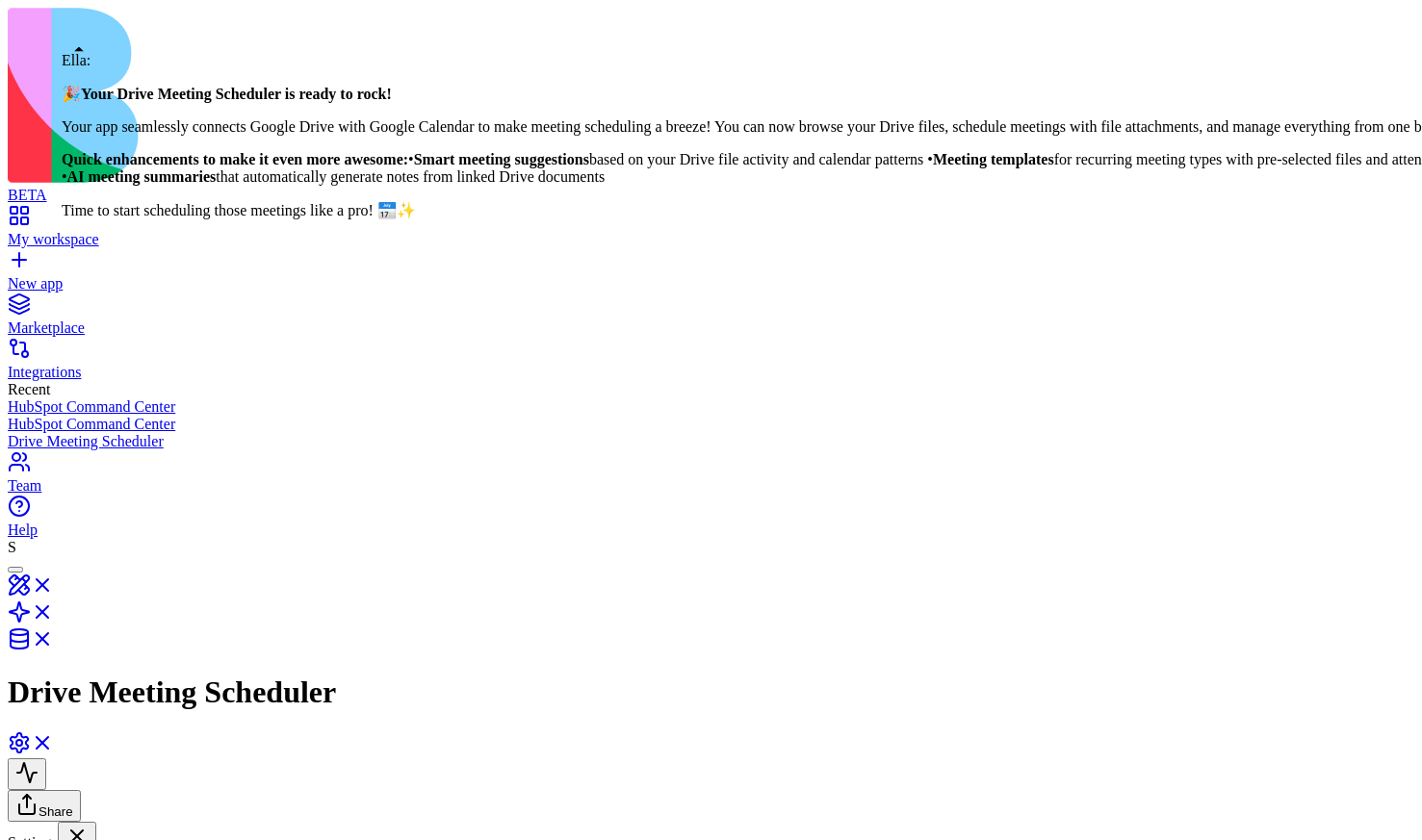 click at bounding box center (15, 570) 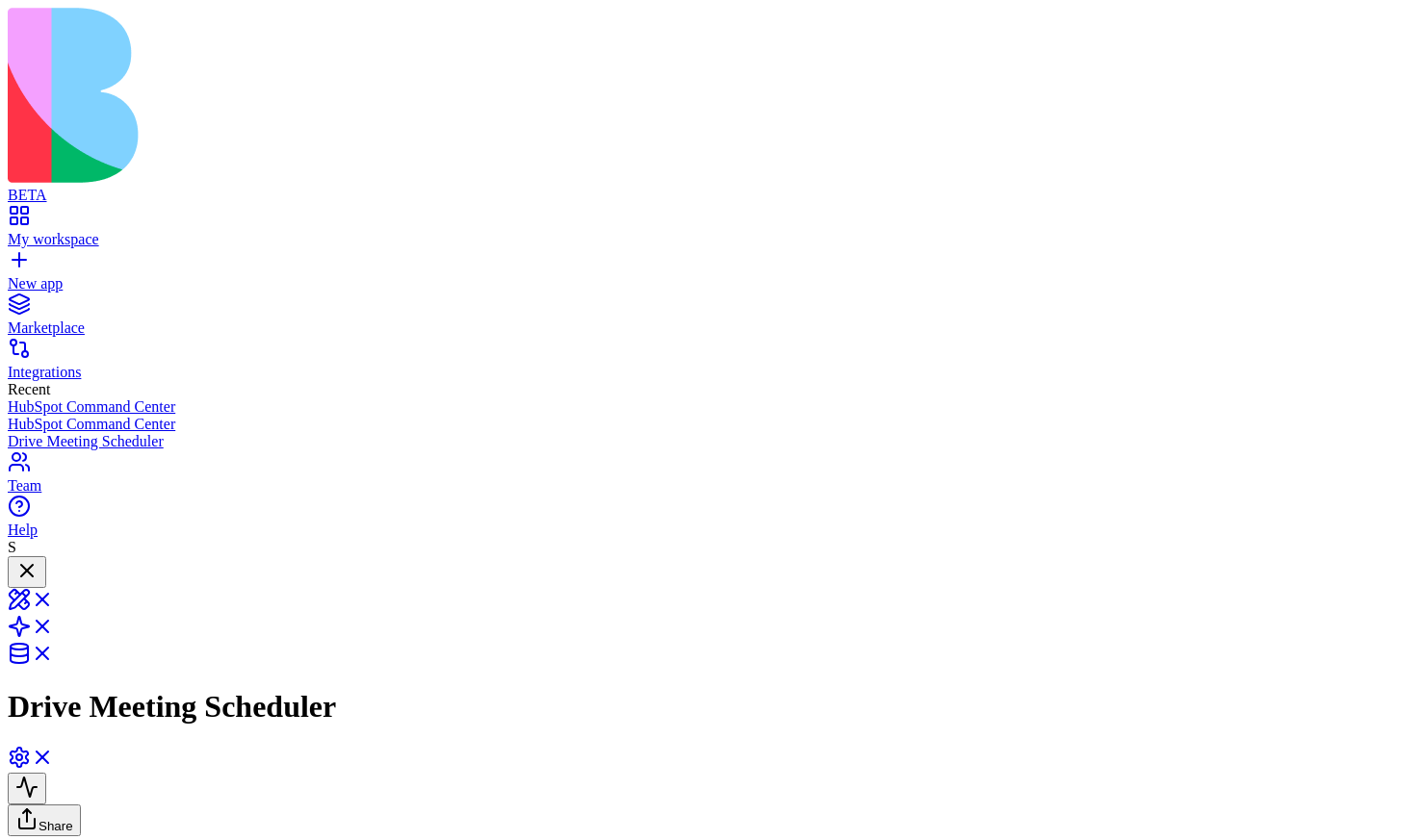 scroll, scrollTop: 1064, scrollLeft: 0, axis: vertical 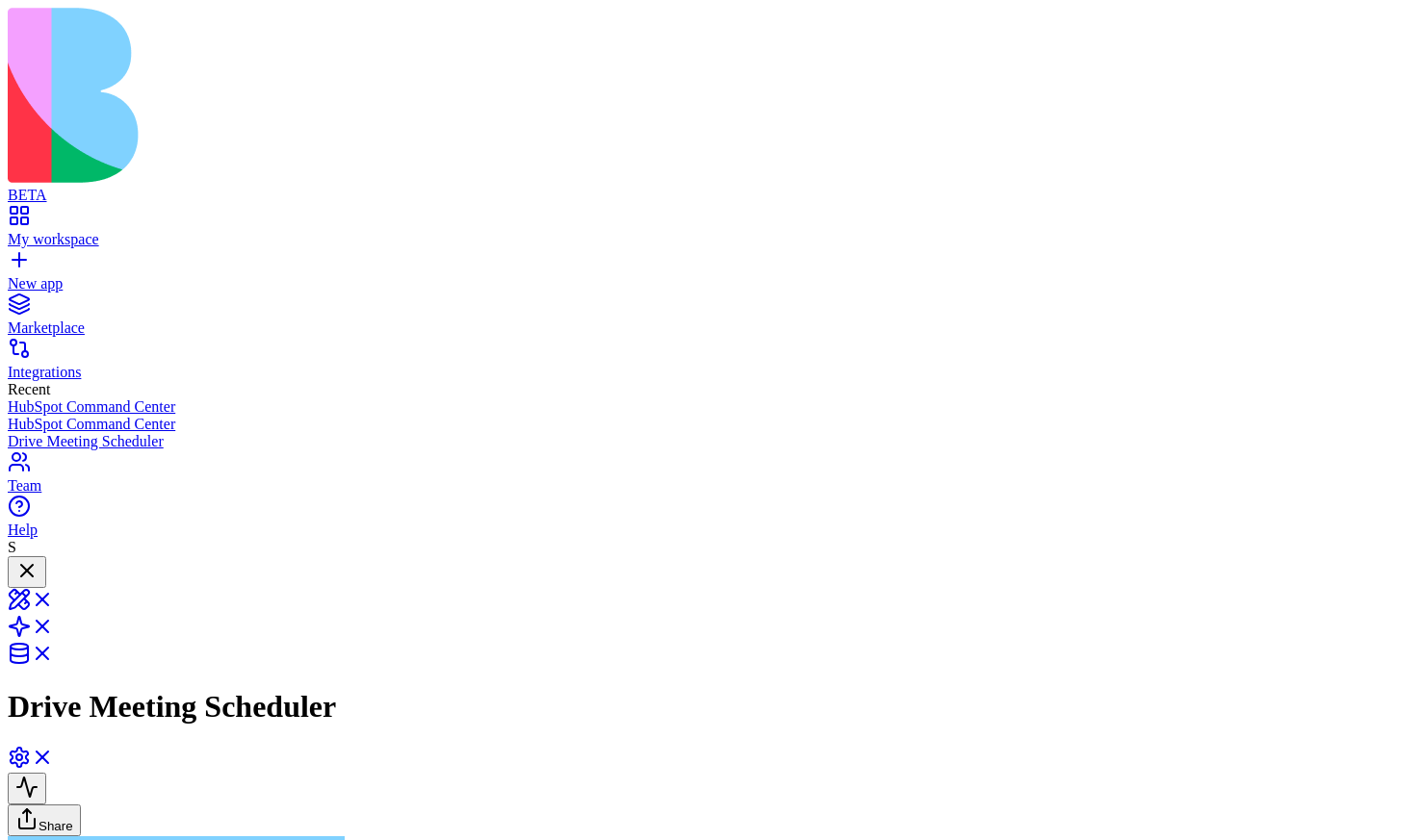 type 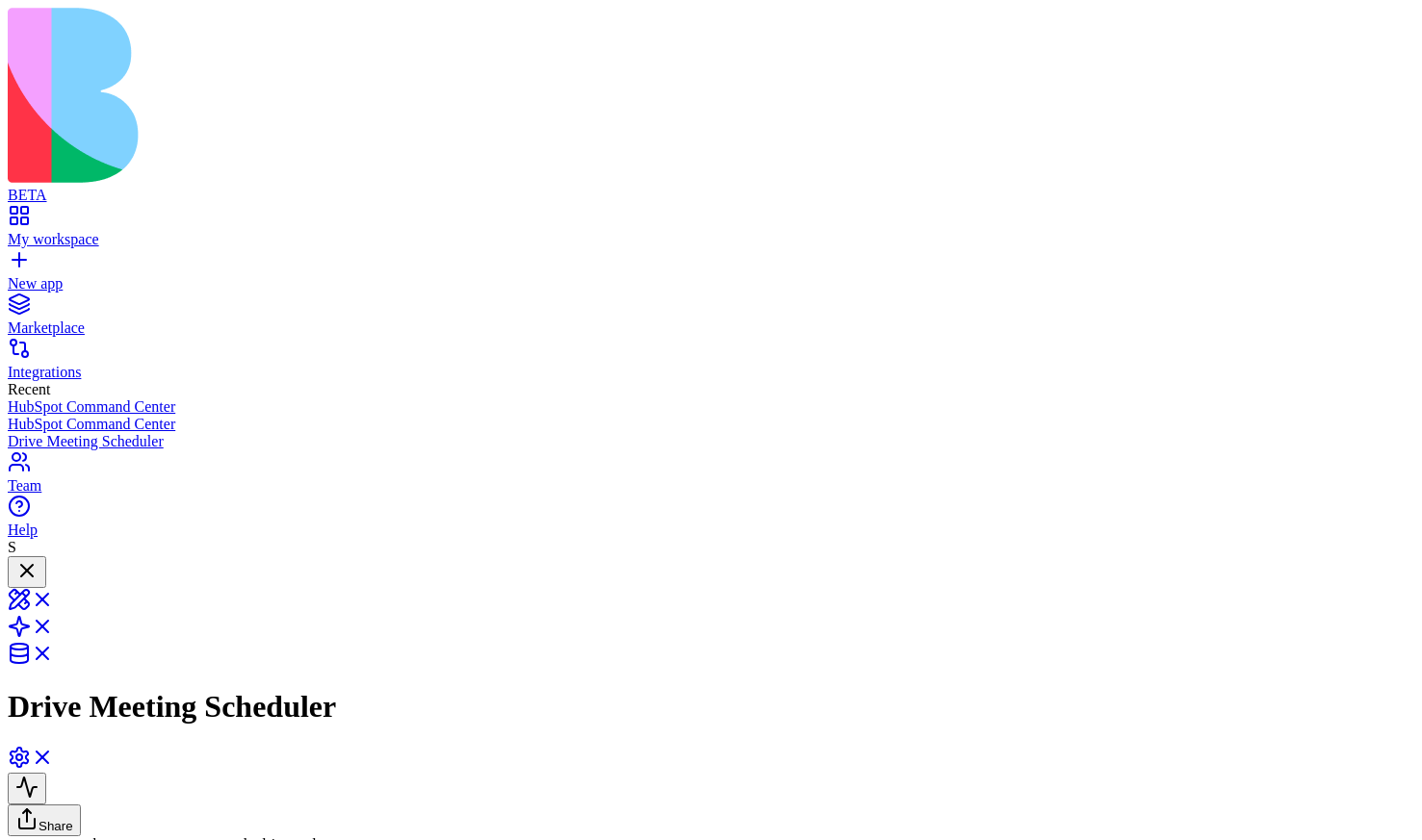 scroll, scrollTop: 0, scrollLeft: 0, axis: both 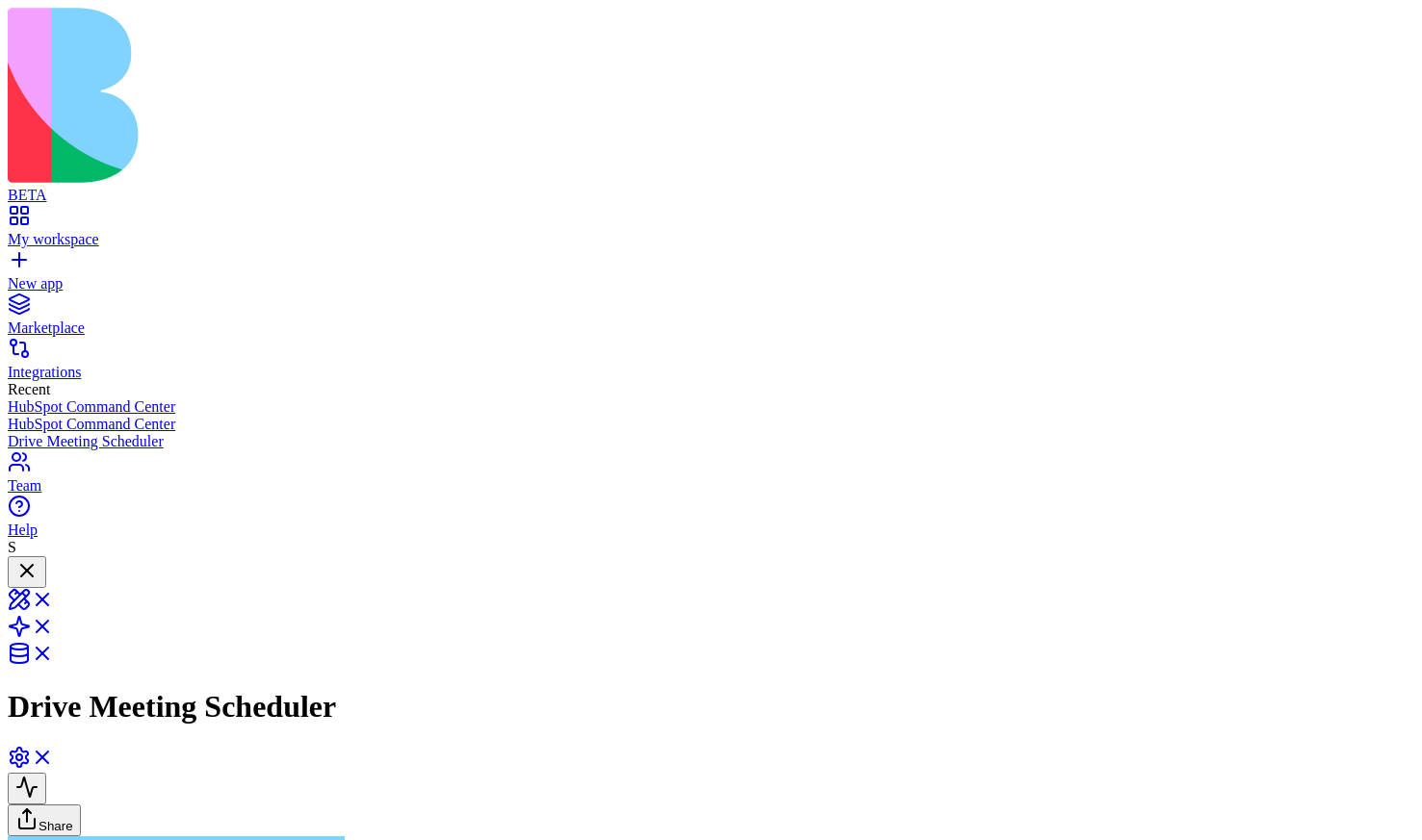 click on "Switch to mine" at bounding box center (317, 9884) 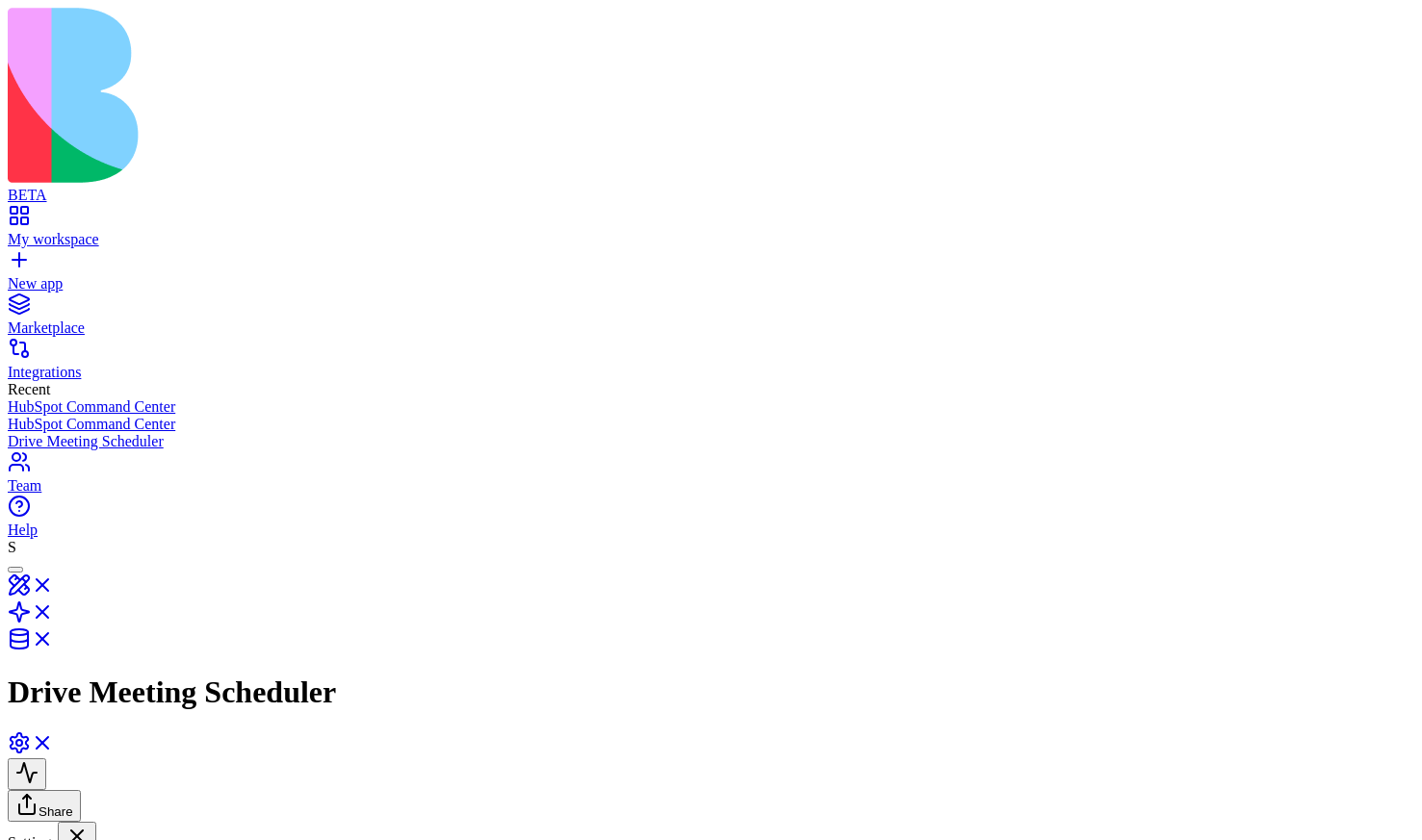 scroll, scrollTop: 0, scrollLeft: 0, axis: both 